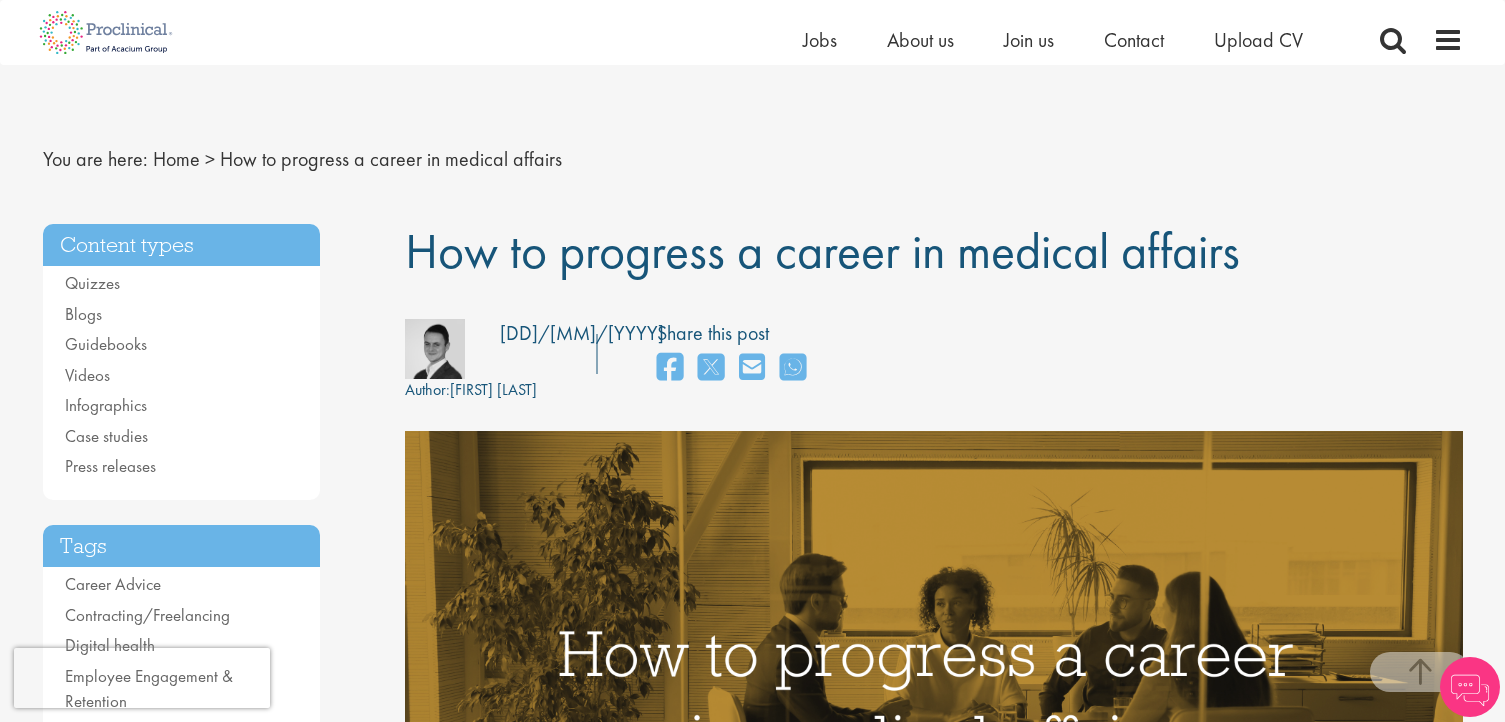 scroll, scrollTop: 700, scrollLeft: 0, axis: vertical 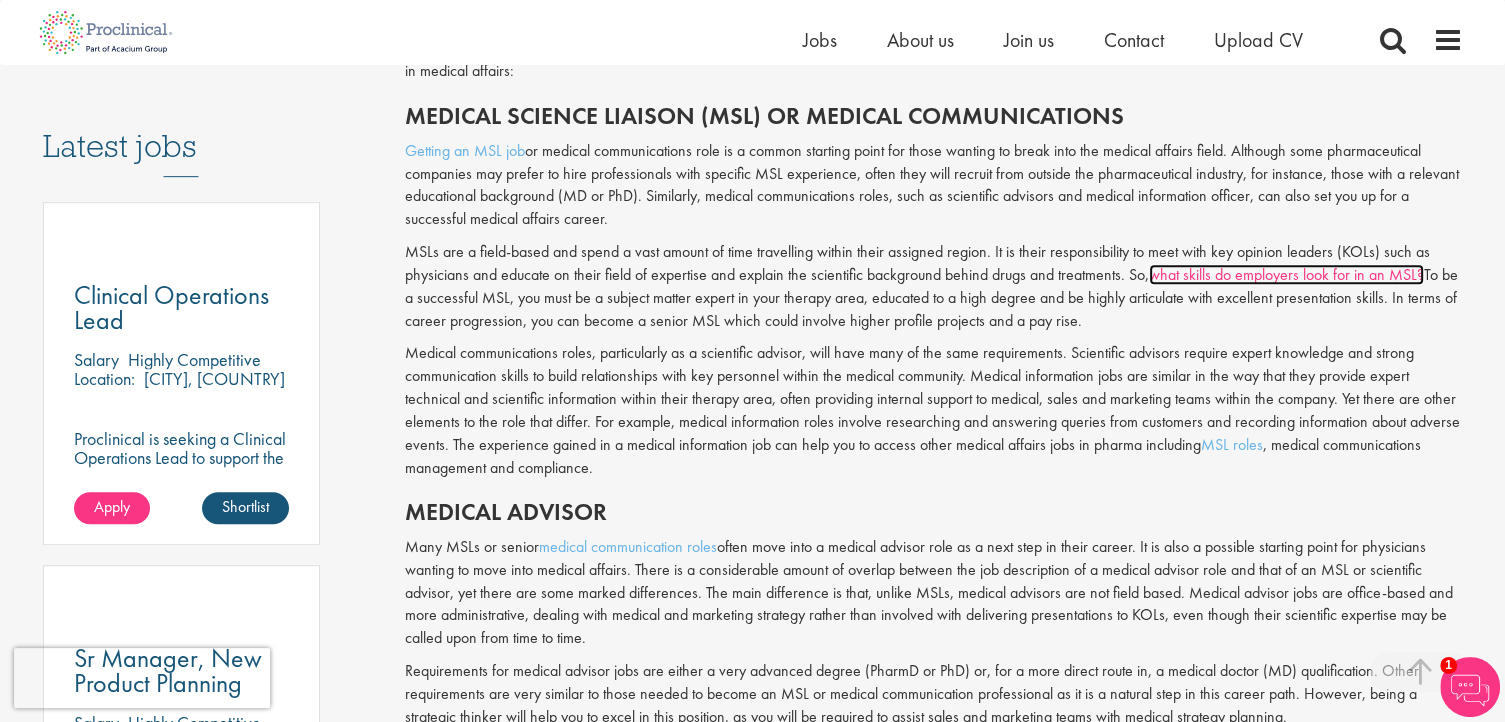 click on "what skills do employers look for in an MSL?" at bounding box center [1286, 274] 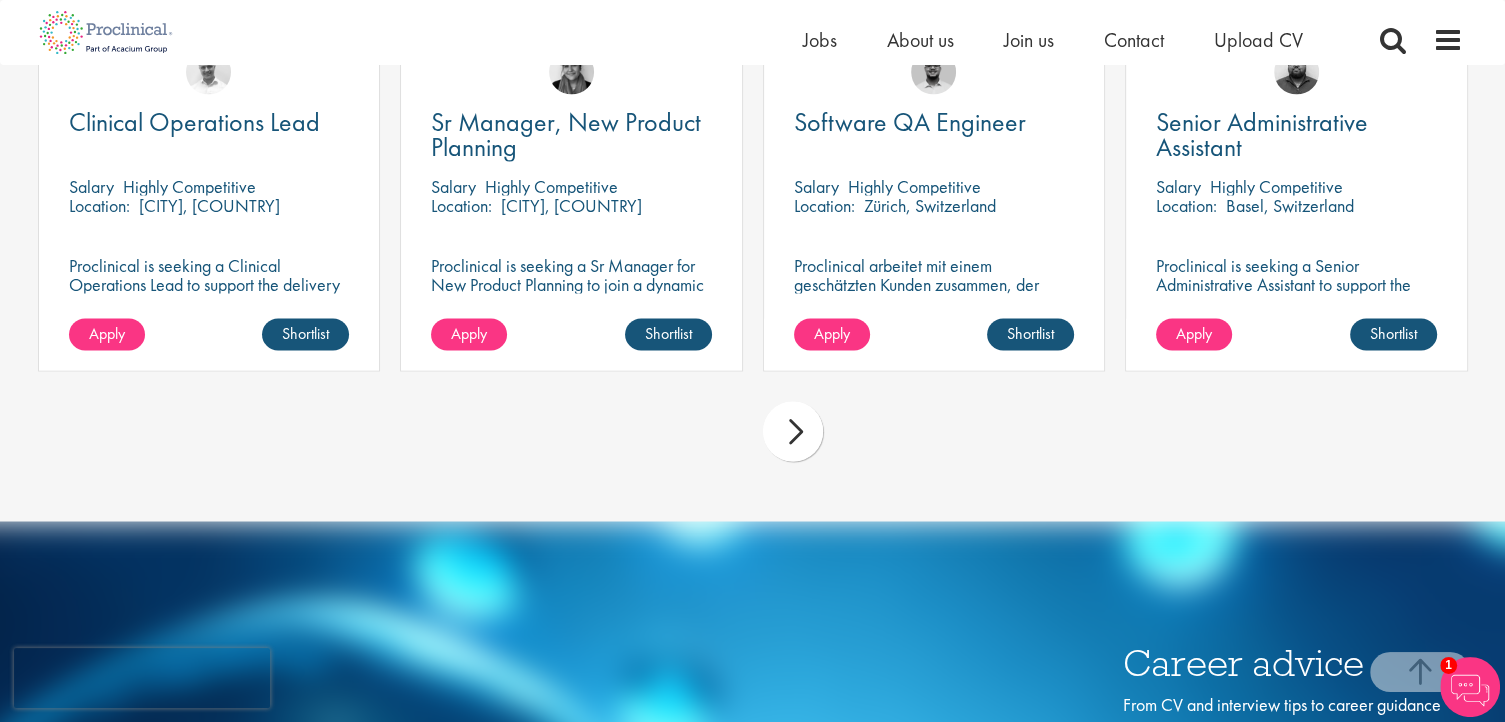scroll, scrollTop: 3600, scrollLeft: 0, axis: vertical 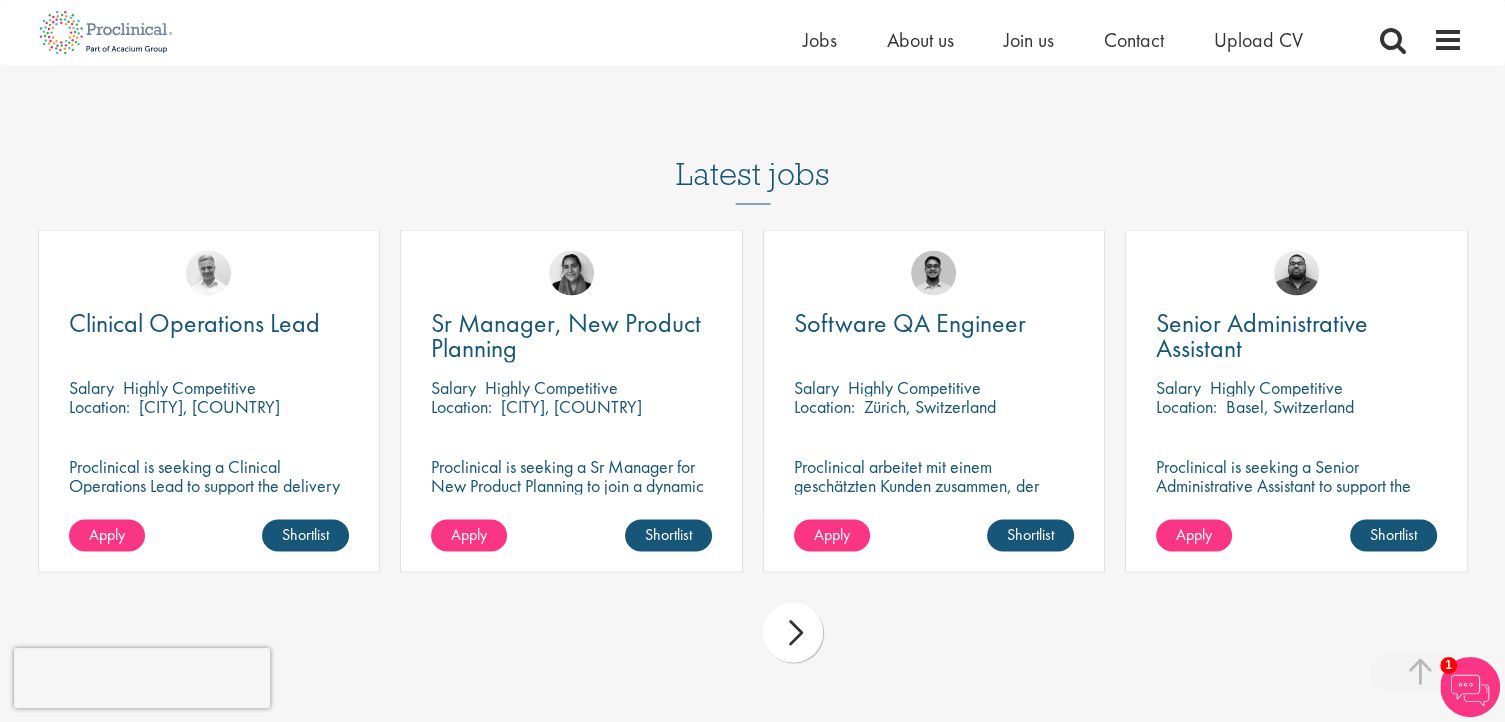click on "next" at bounding box center (793, 632) 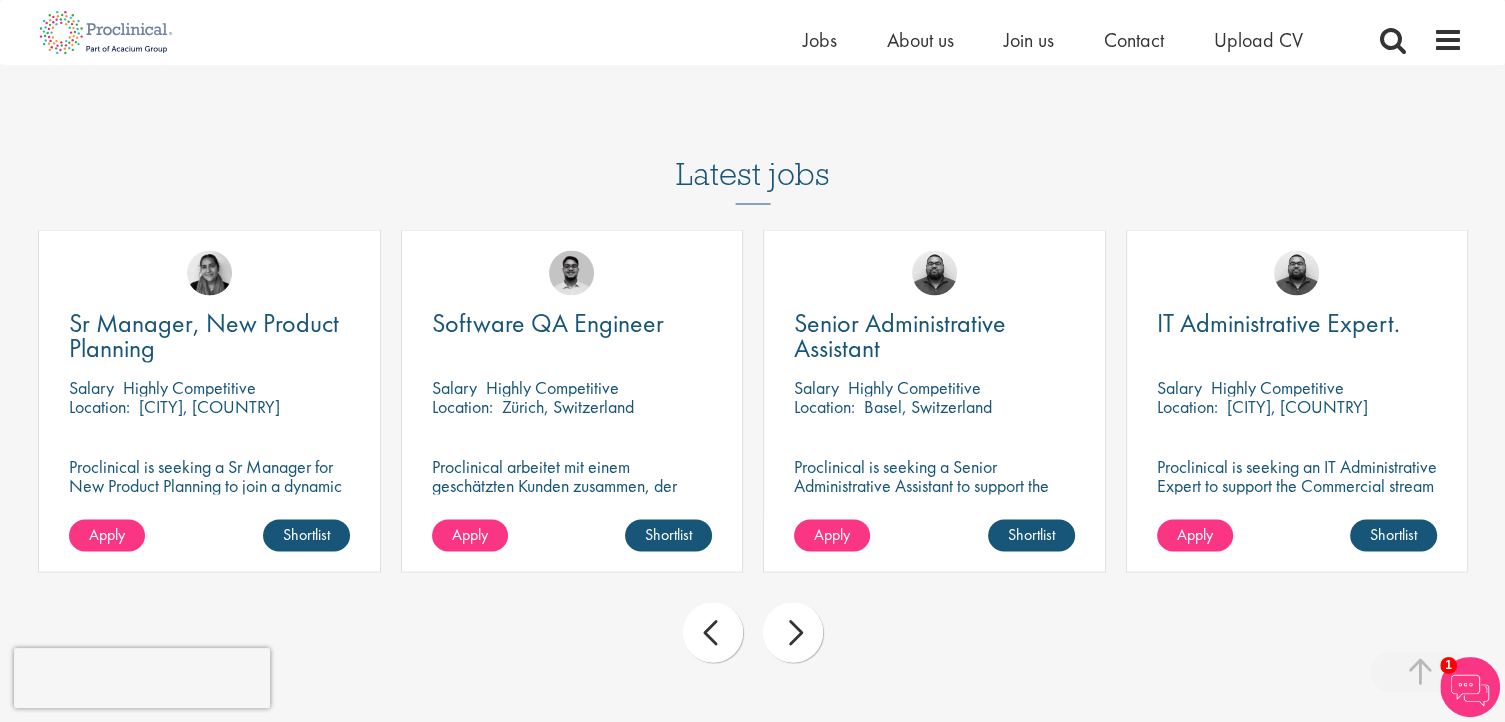 click on "next" at bounding box center (793, 632) 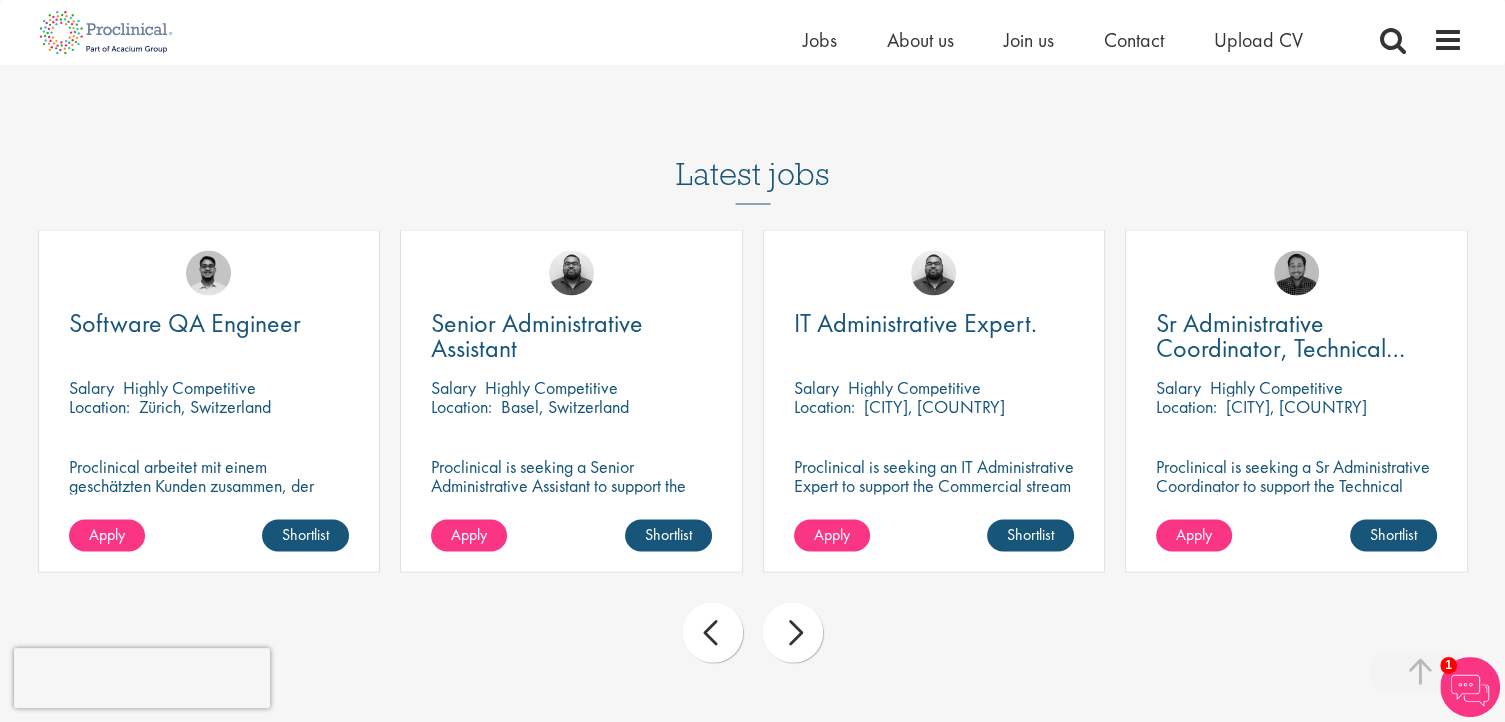 click on "next" at bounding box center [793, 632] 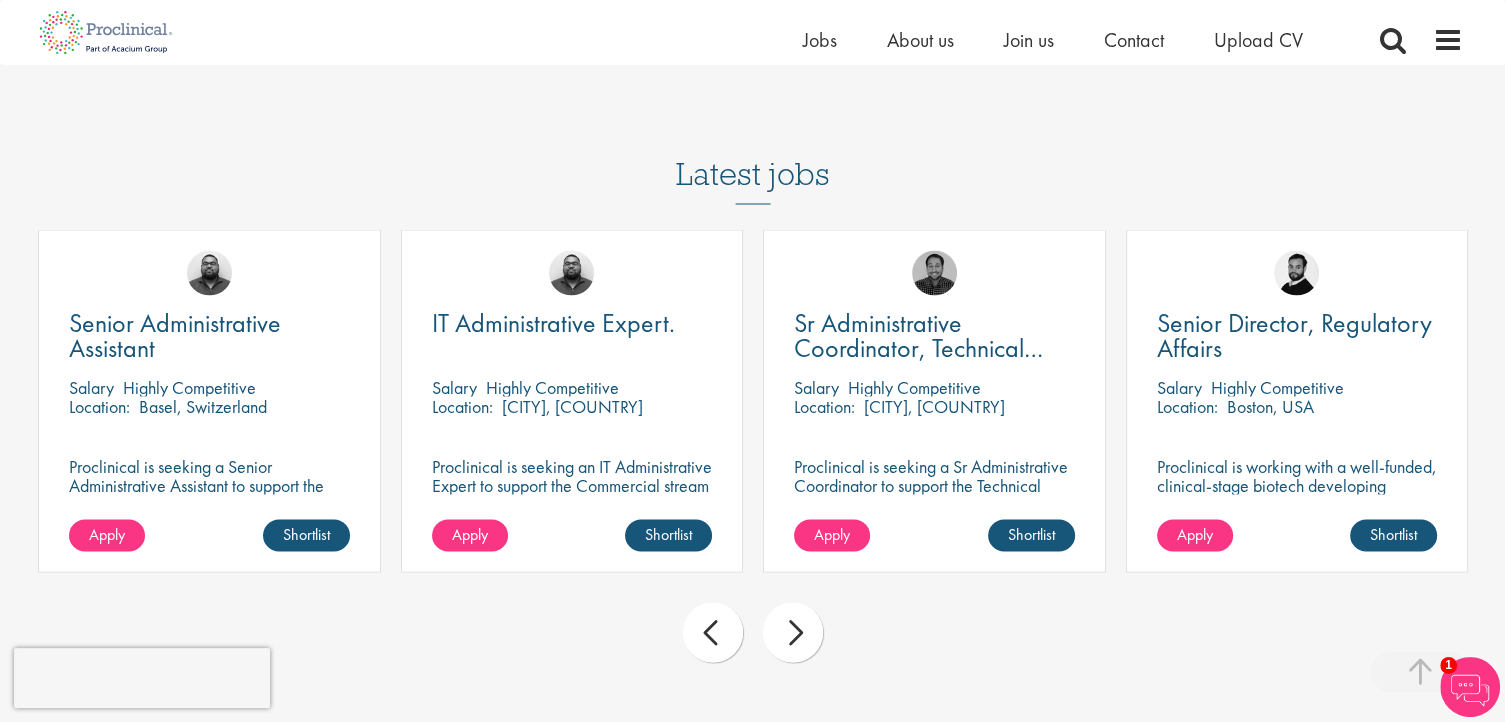 click on "next" at bounding box center [793, 632] 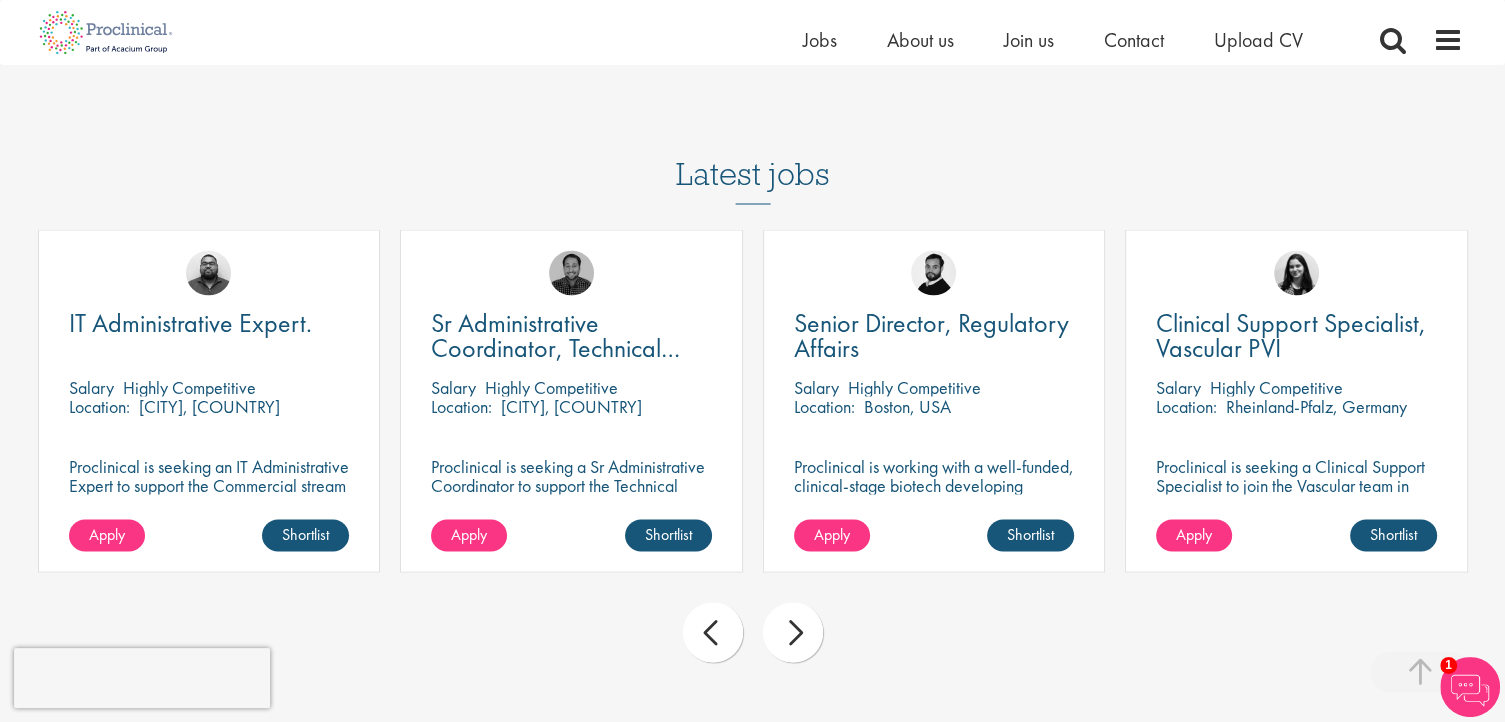 click on "next" at bounding box center [793, 632] 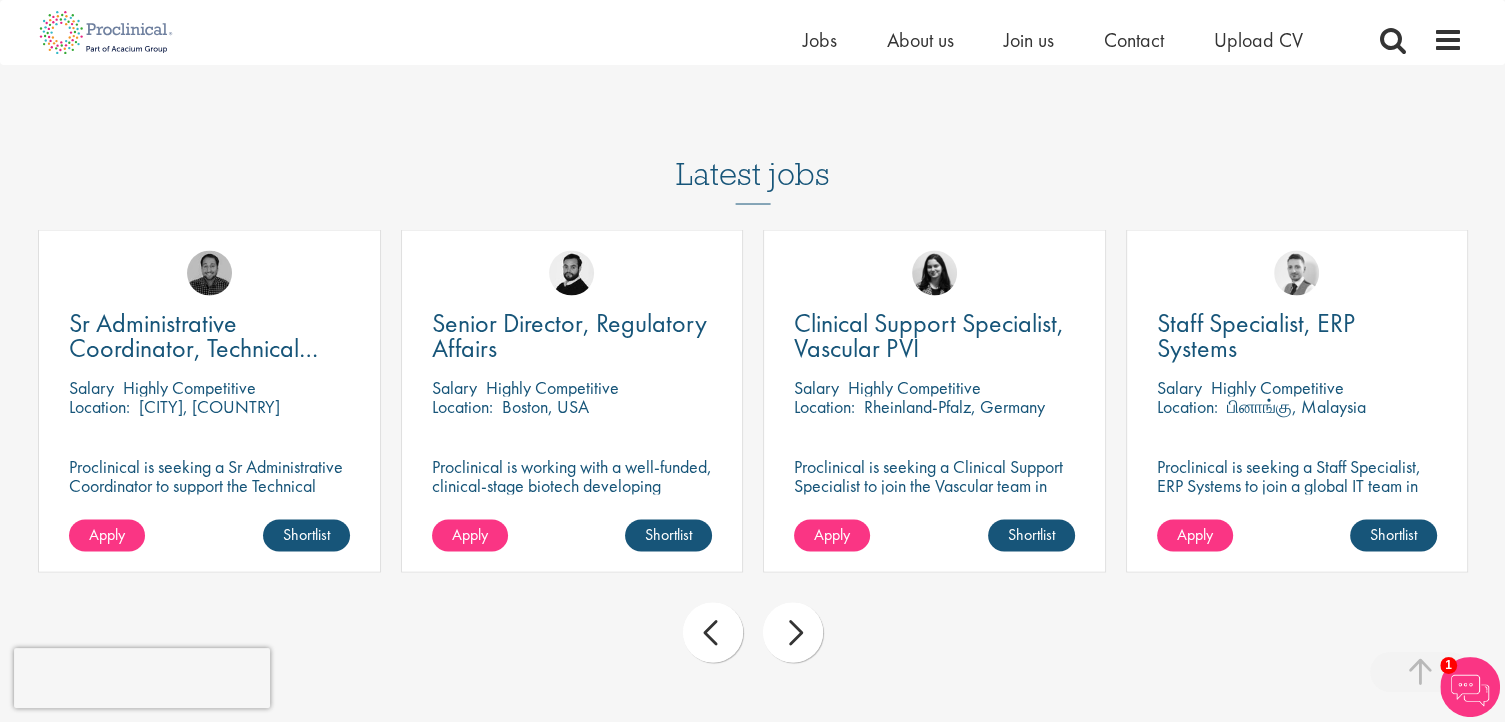 click on "next" at bounding box center (793, 632) 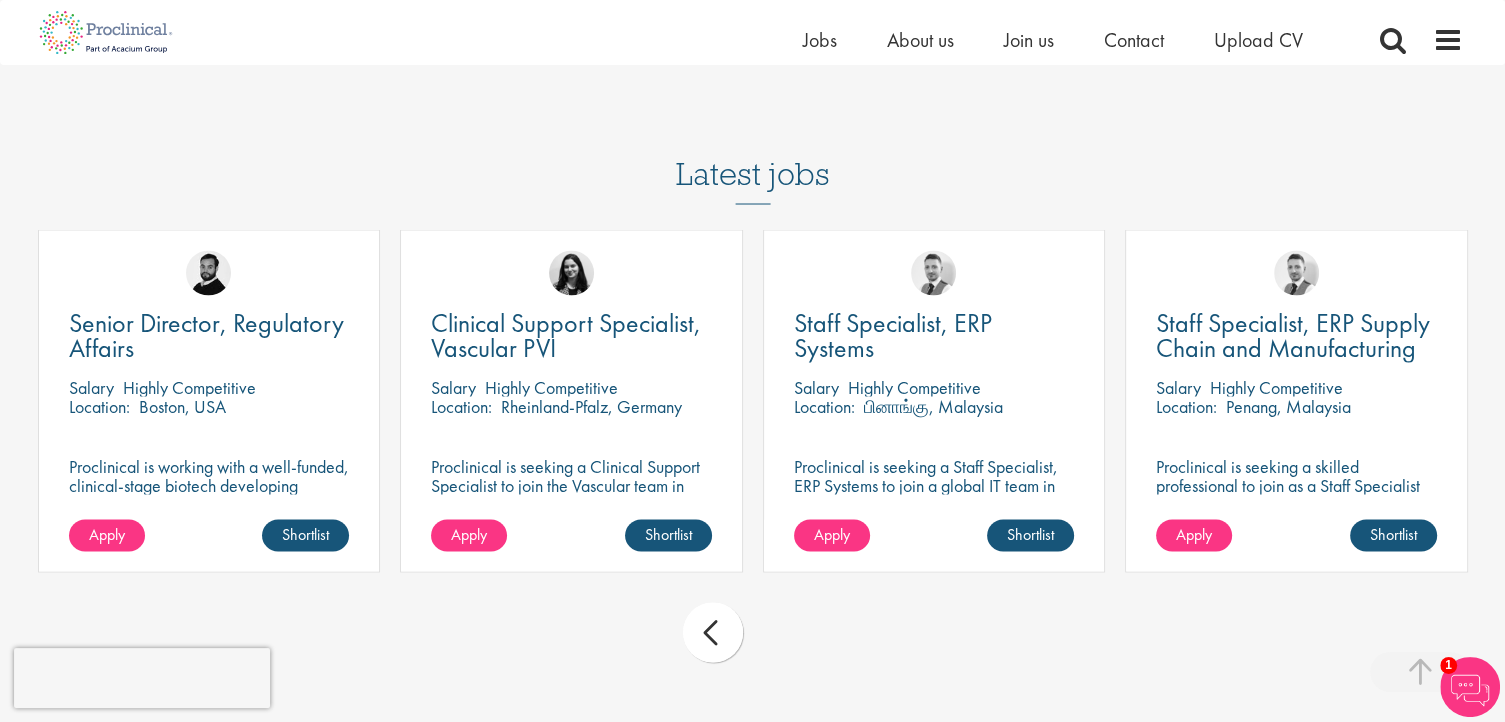 click on "prev next" at bounding box center [753, 635] 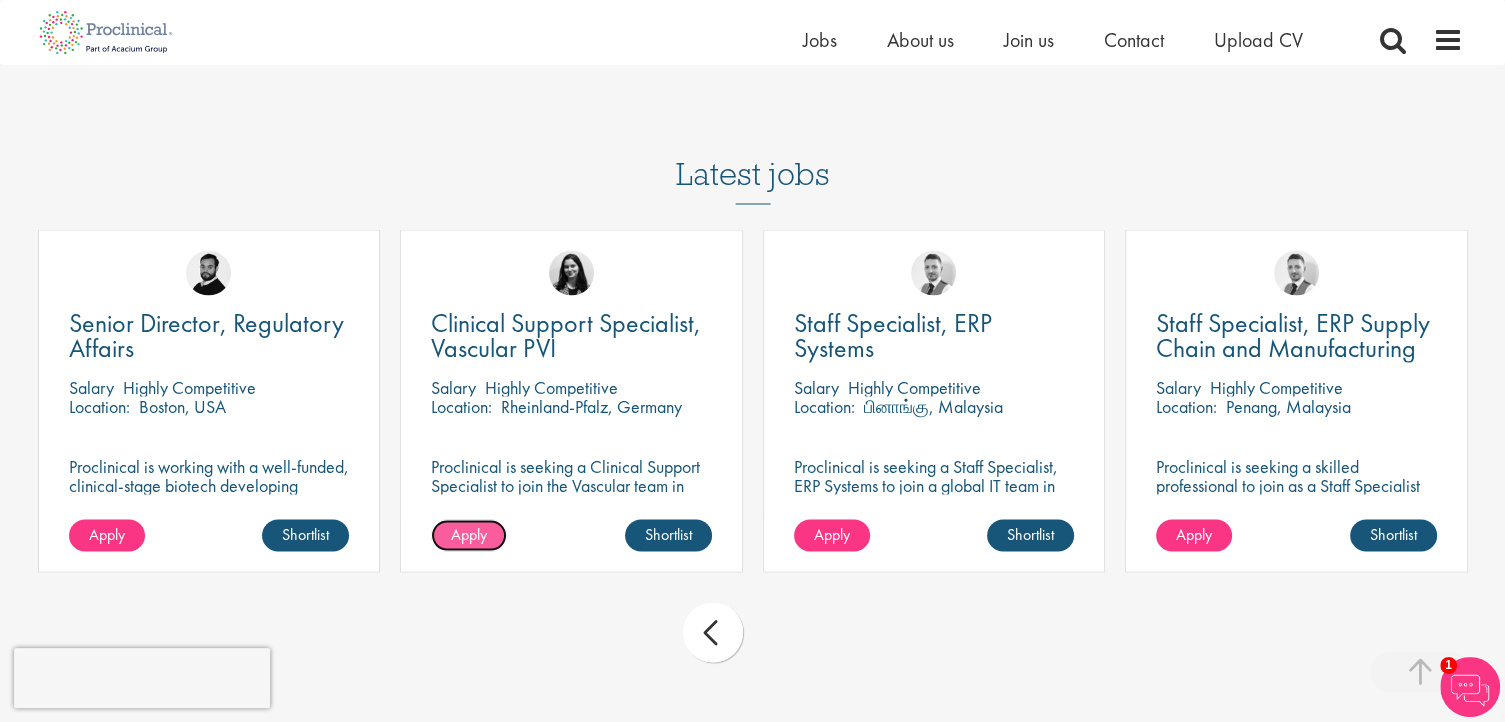 click on "Apply" at bounding box center (469, 535) 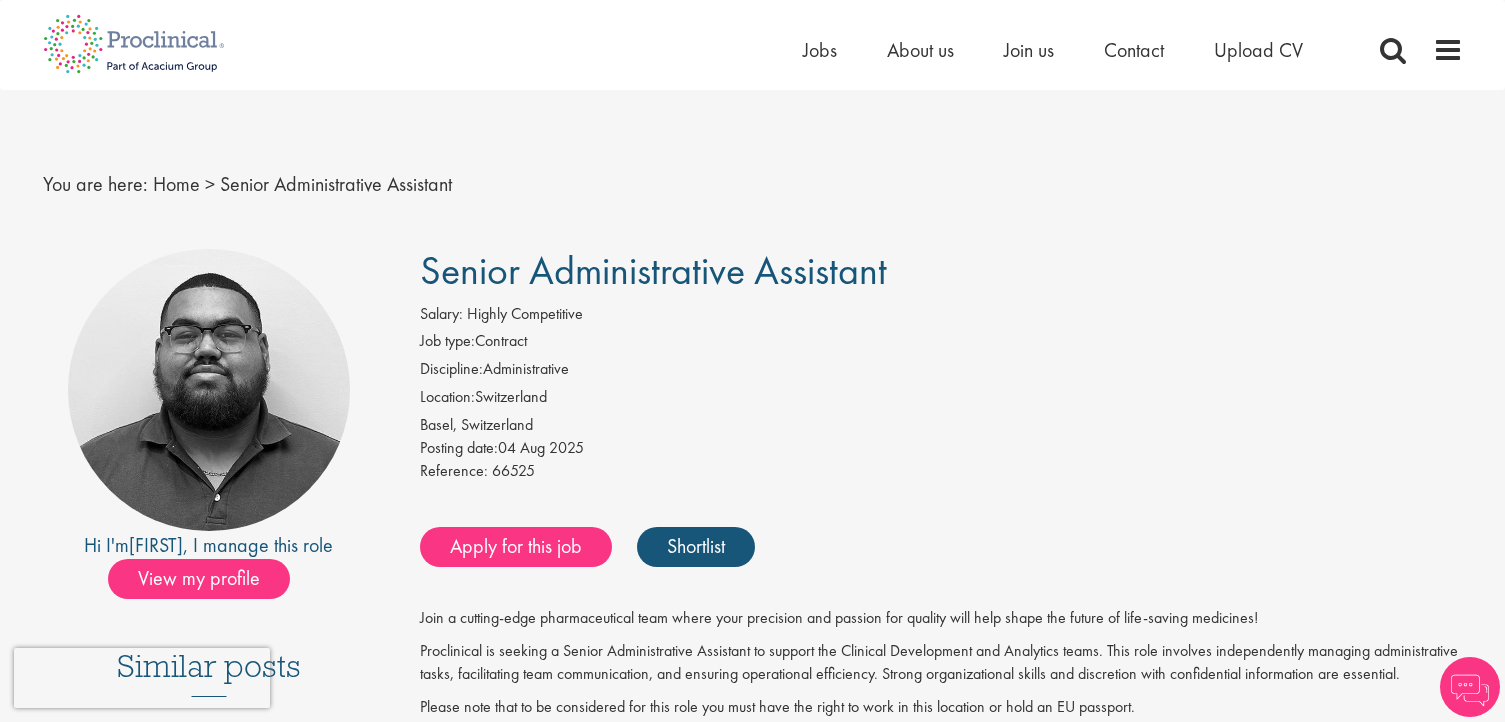 scroll, scrollTop: 0, scrollLeft: 0, axis: both 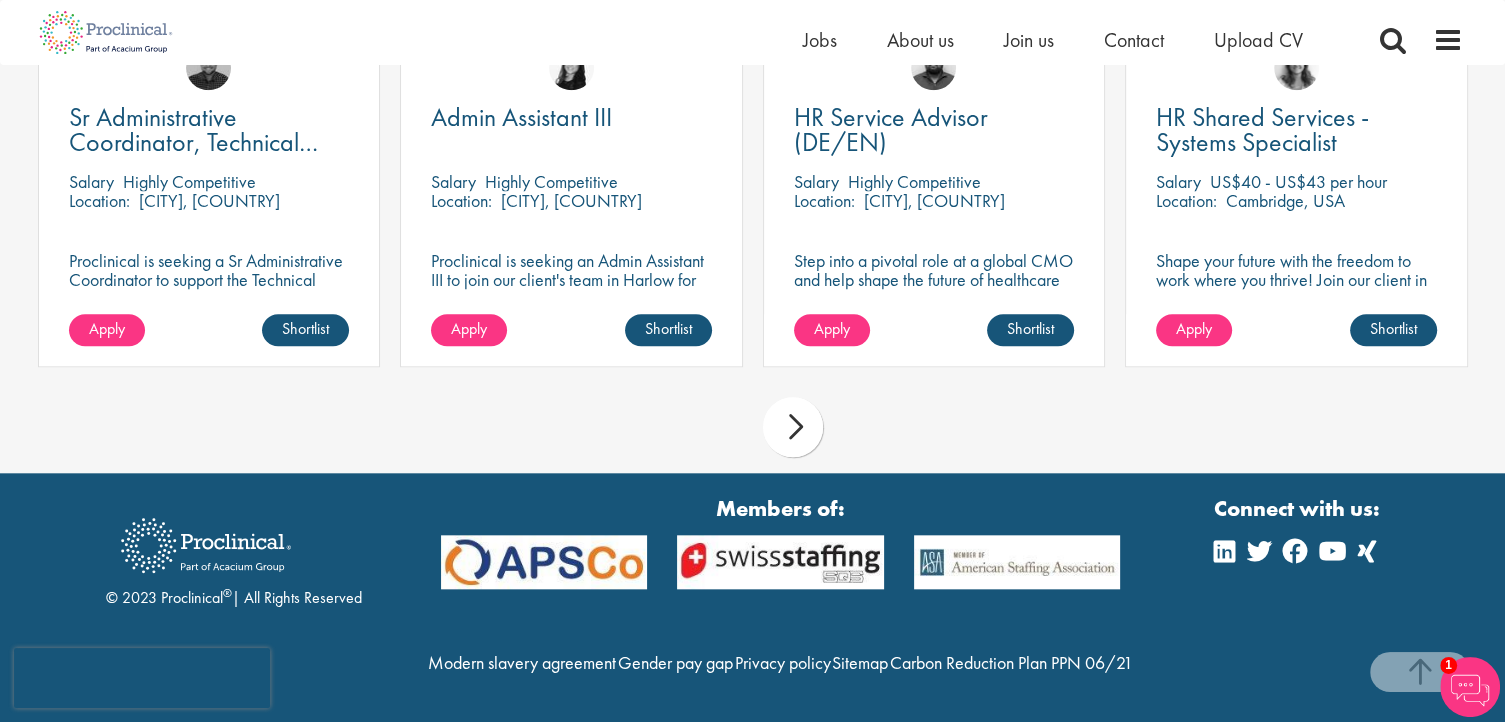 click on "next" at bounding box center [793, 427] 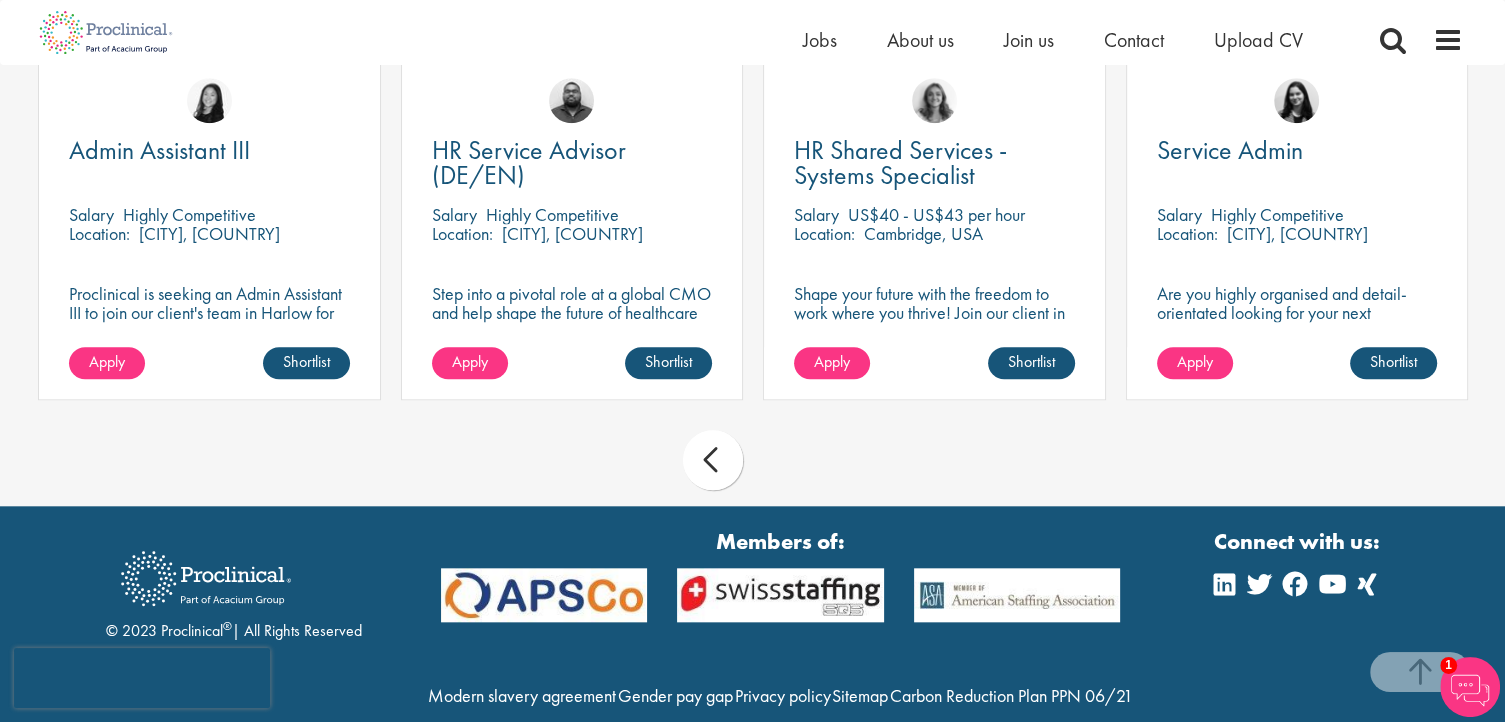 scroll, scrollTop: 1897, scrollLeft: 0, axis: vertical 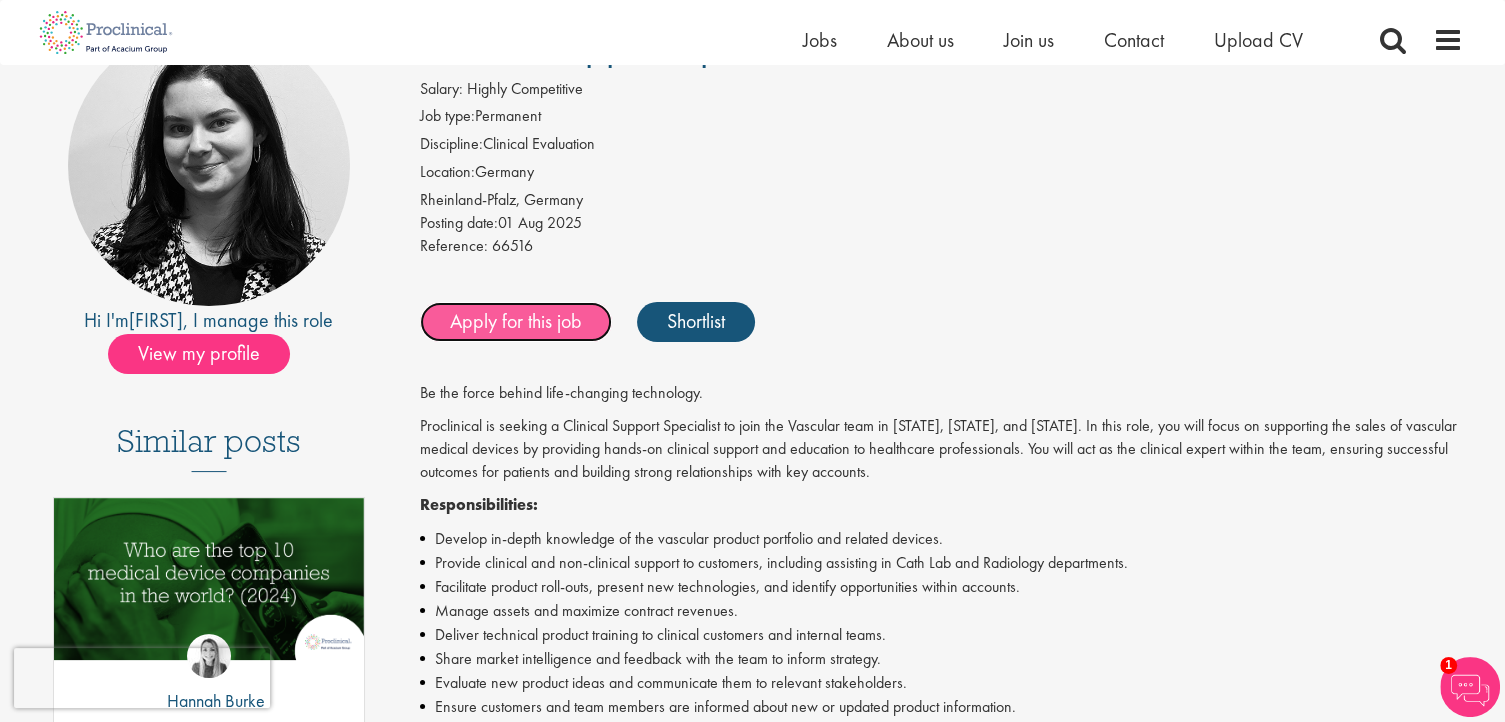click on "Apply for this job" at bounding box center [516, 322] 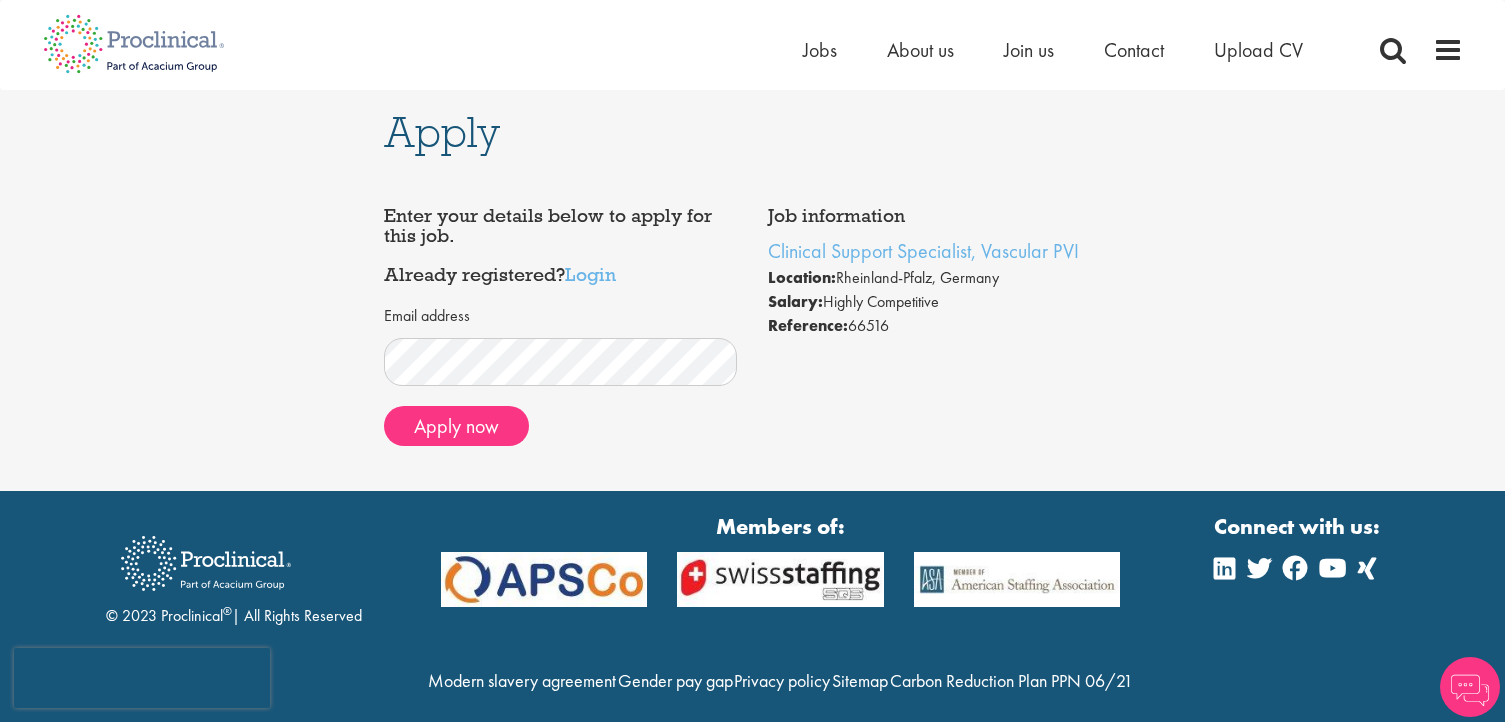scroll, scrollTop: 0, scrollLeft: 0, axis: both 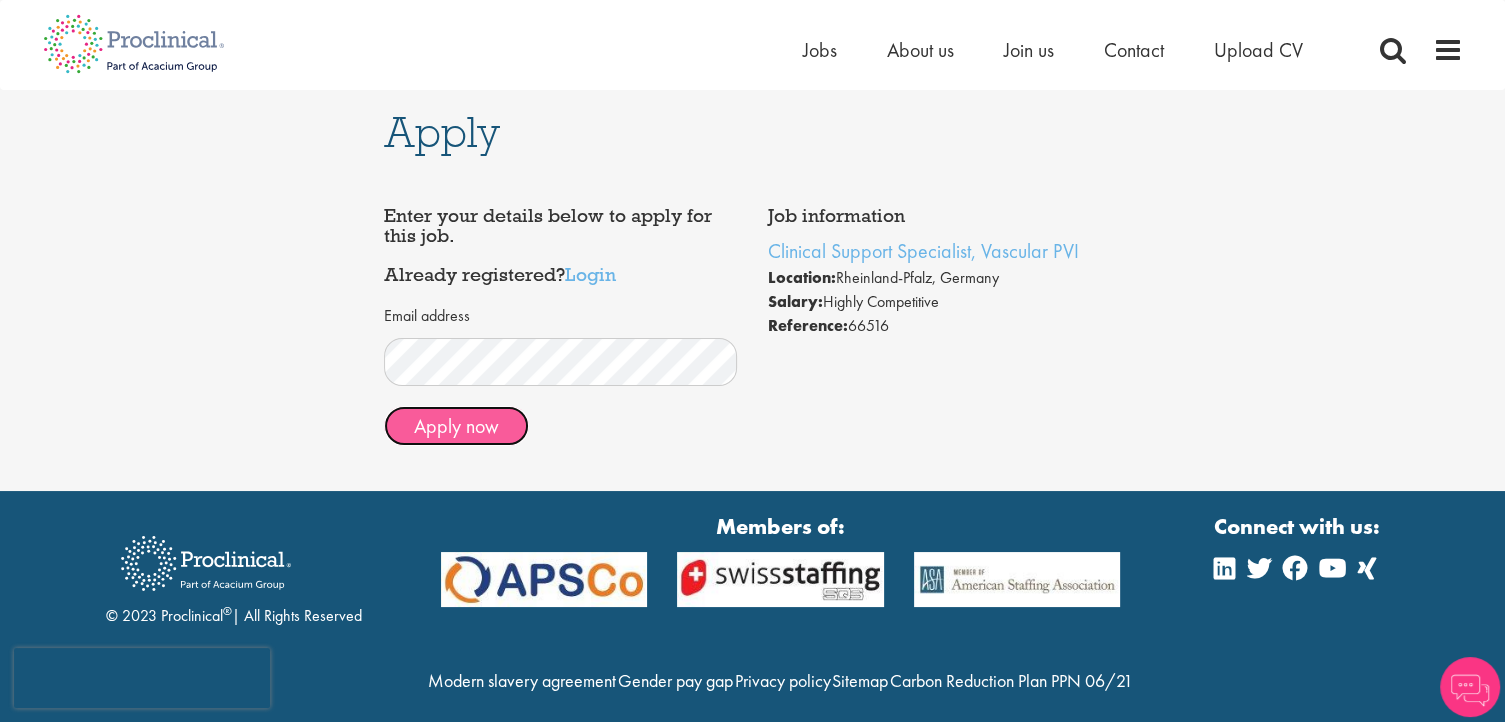 click on "Apply now" at bounding box center [456, 426] 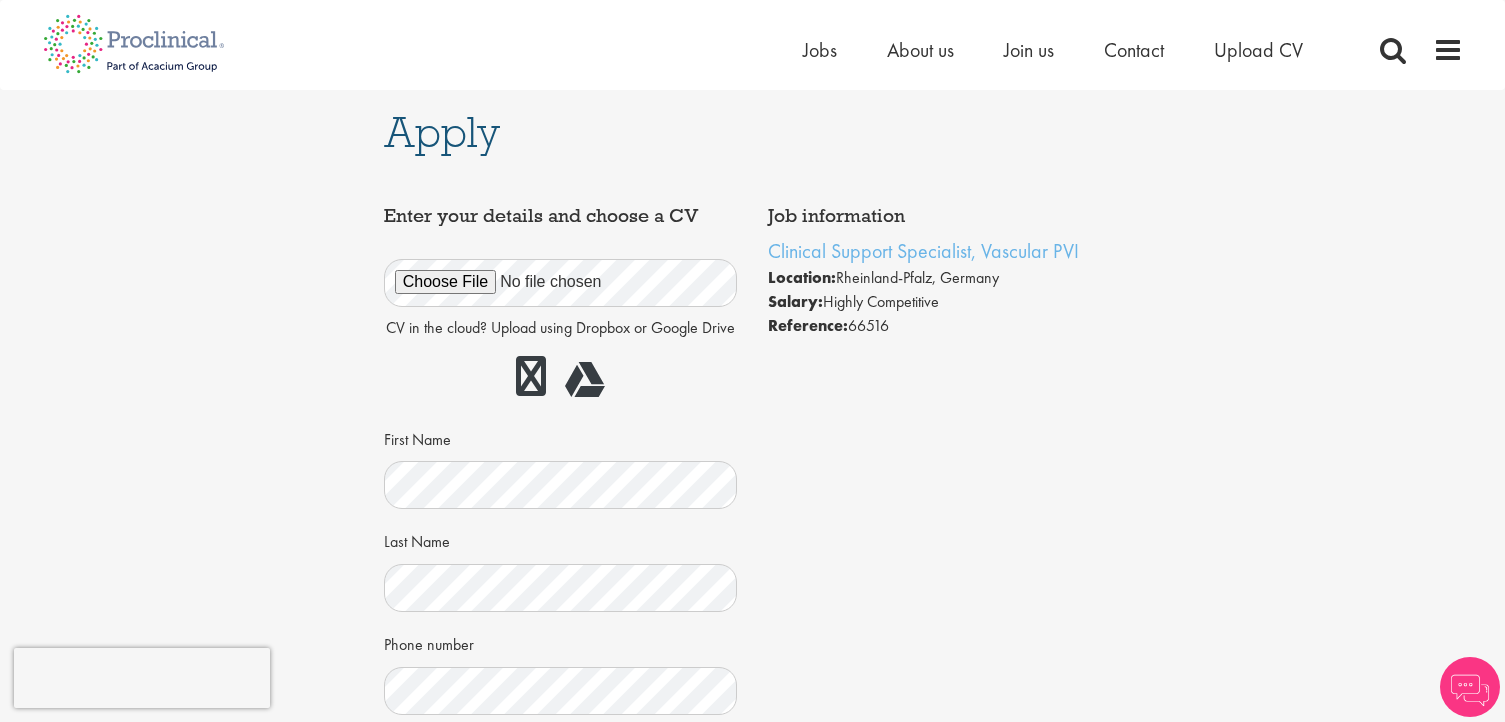 scroll, scrollTop: 0, scrollLeft: 0, axis: both 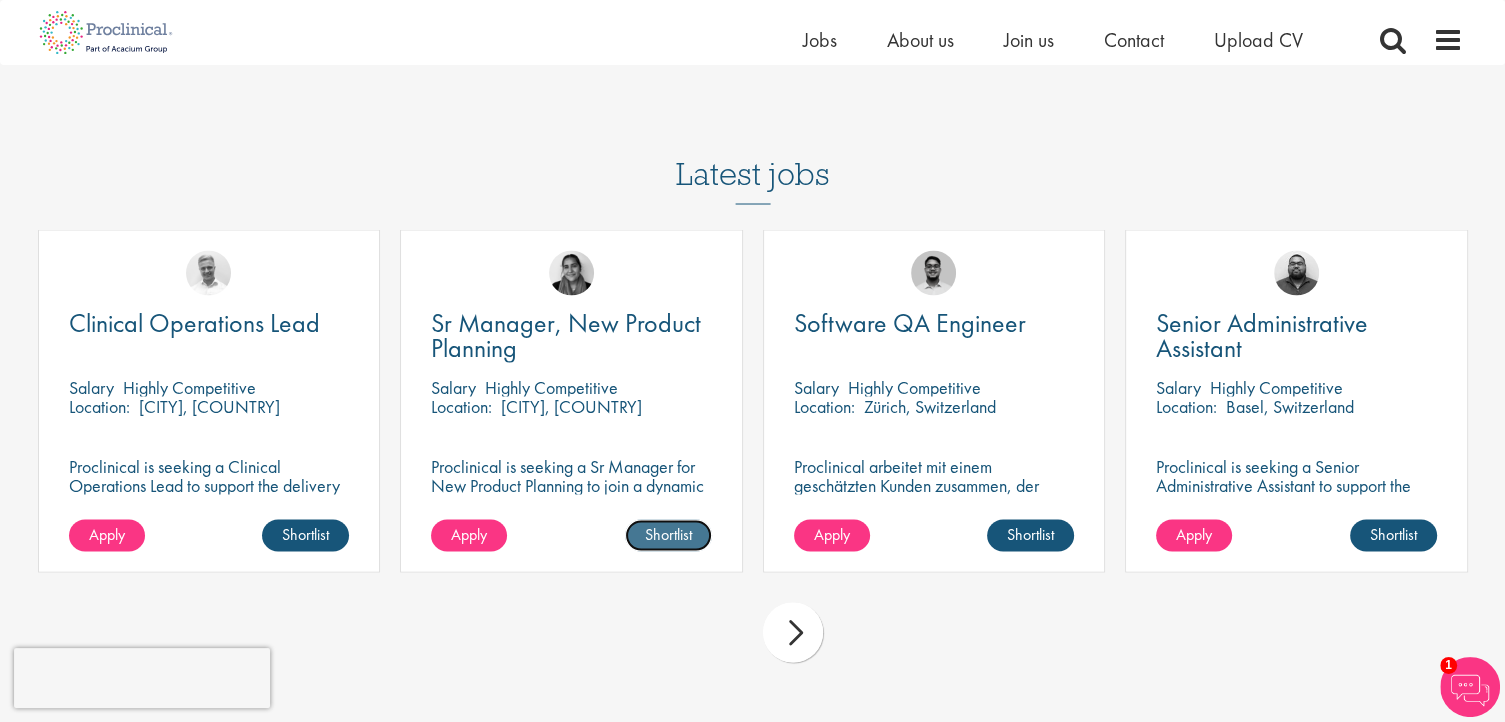 click on "Shortlist" at bounding box center [668, 535] 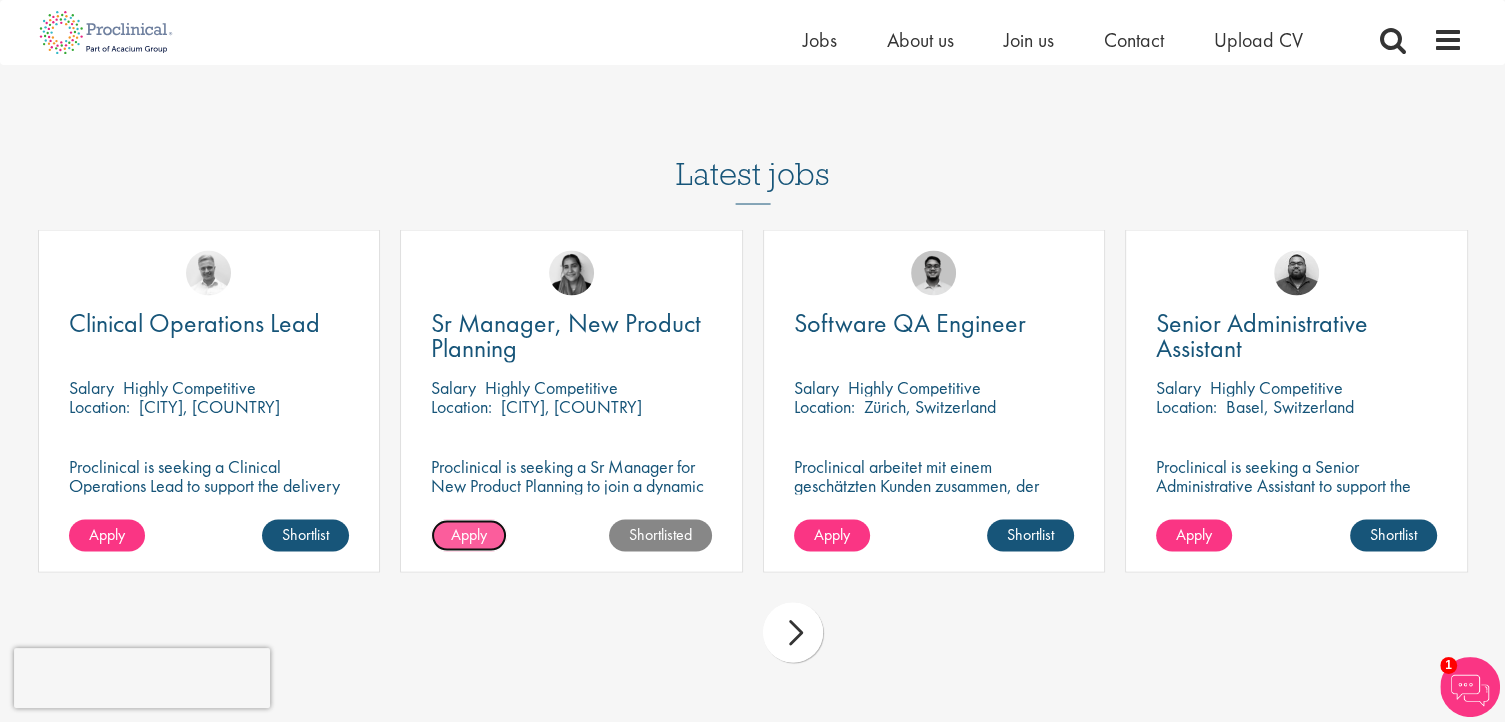 click on "Apply" at bounding box center [469, 533] 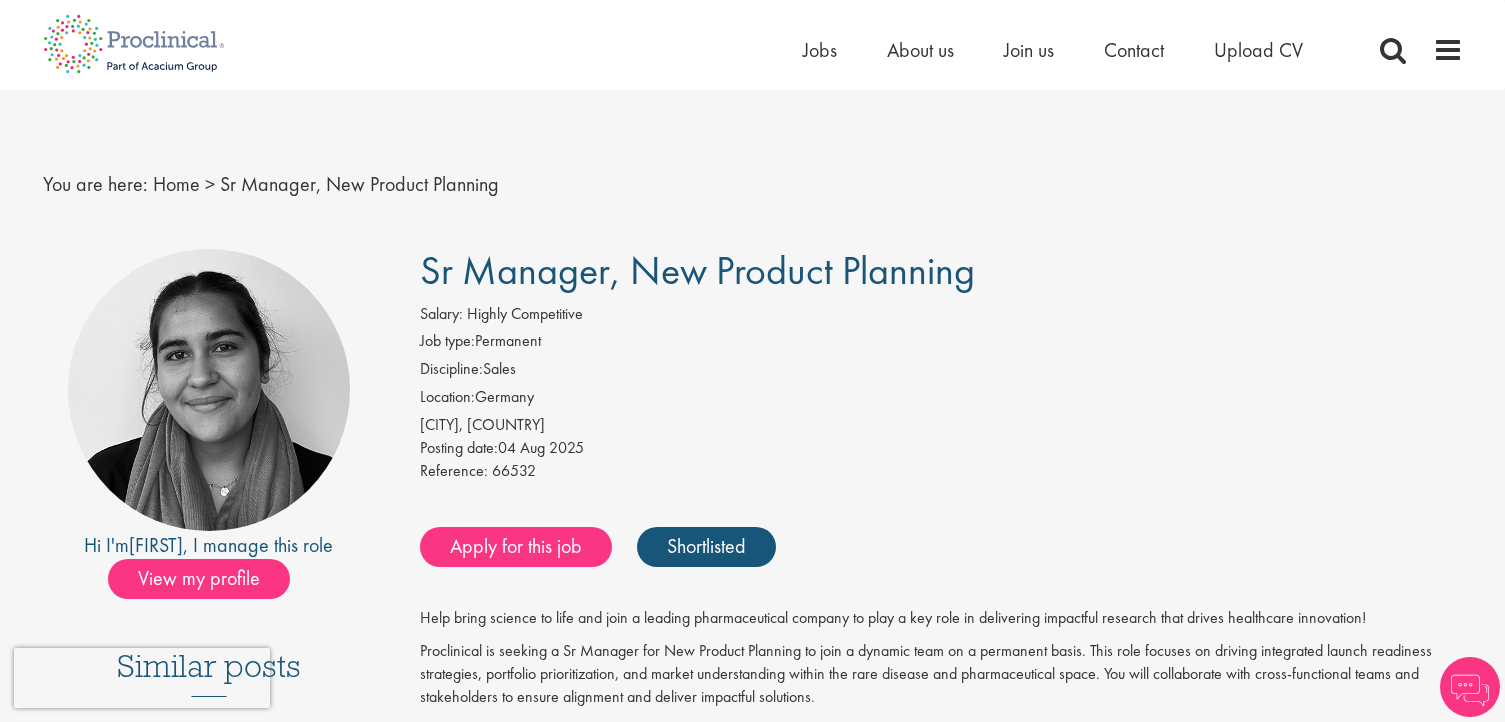 scroll, scrollTop: 0, scrollLeft: 0, axis: both 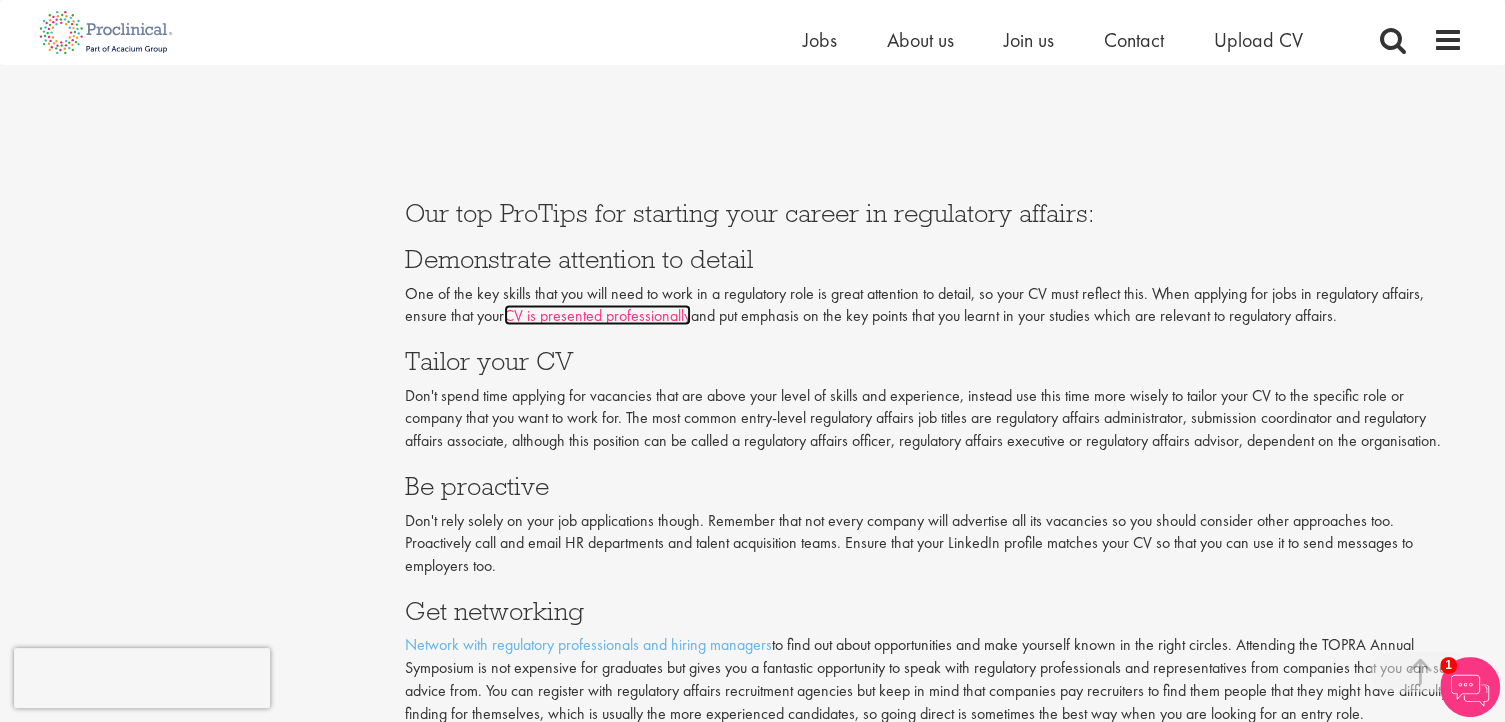 click on "CV is presented professionally" at bounding box center [597, 315] 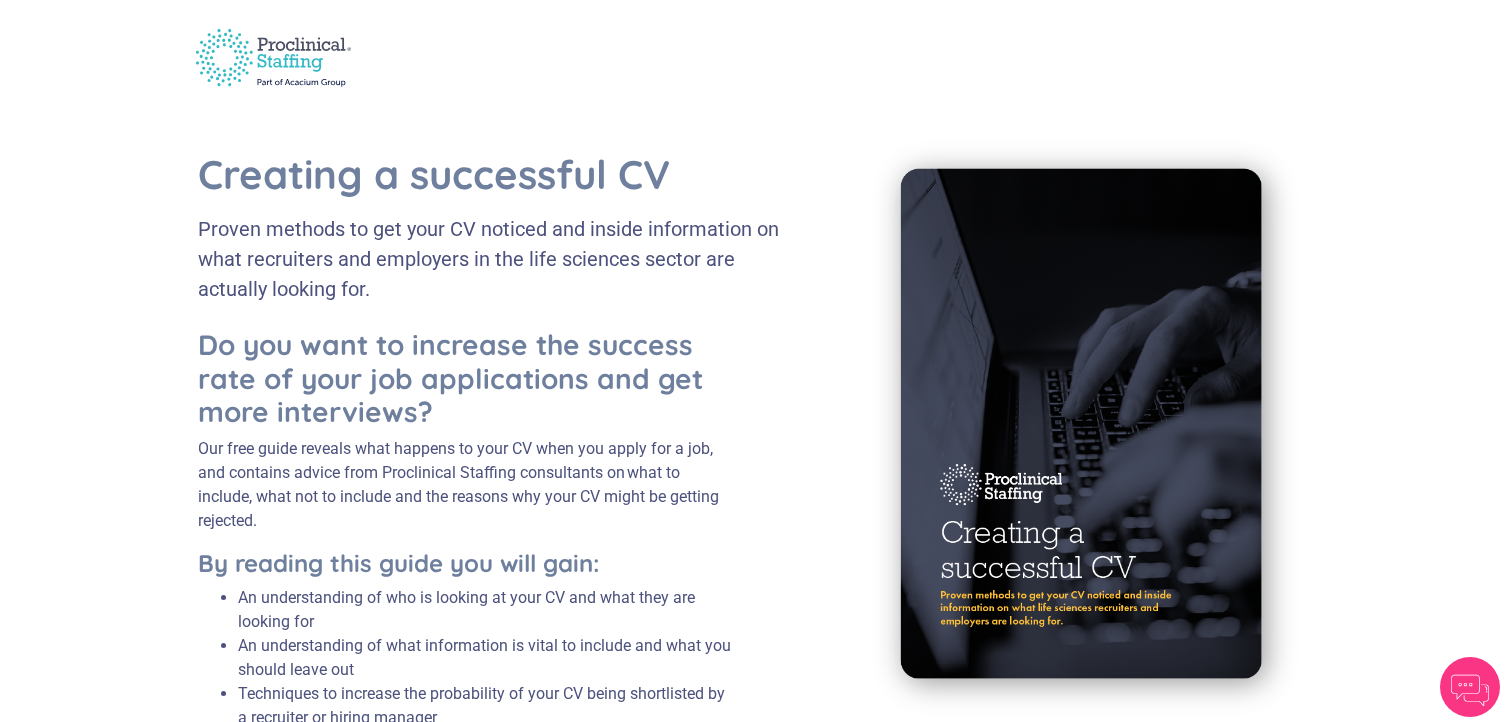 scroll, scrollTop: 0, scrollLeft: 0, axis: both 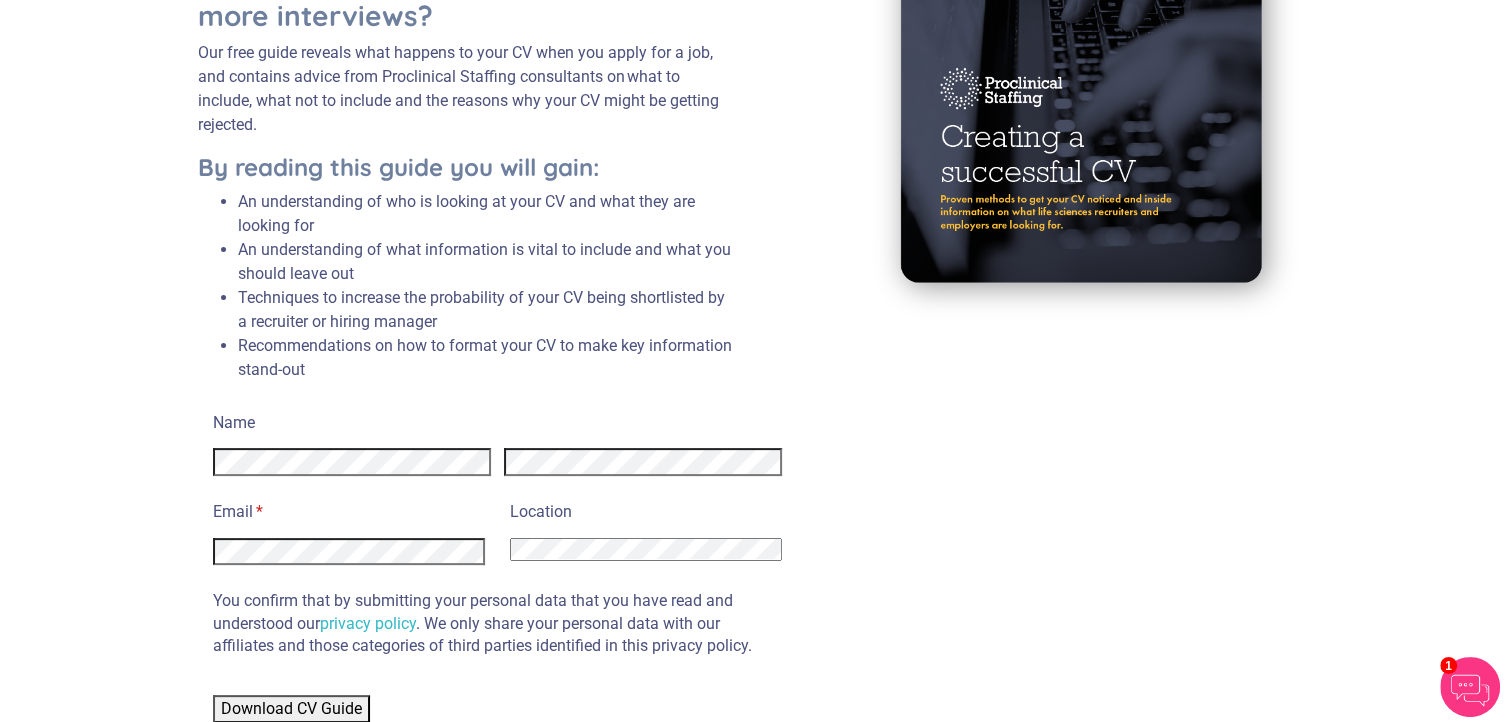 click on "Afghanistan Albania Algeria American Samoa Andorra Angola Anguilla Antarctica Antigua and Barbuda Argentina Armenia Aruba Australia Austria Azerbaijan Bahamas Bahrain Bangladesh Barbados Belarus Belgium Belize Benin Bermuda Bhutan Bolivia Bosnia and Herzegovina Botswana Brazil Brunei Darussalam Bulgaria Burkina Faso Burundi Cambodia Cameroon Canada Cape Verde Cayman Islands Central African Republic Chad Chile China Christmas Island Cocos (Keeling) Islands Colombia Comoros Congo, Republic of the (Brazzaville) Cook Islands Costa Rica Croatia Cuba Cyprus Czech Republic Democratic Republic of the Congo (Kinshasa) Denmark Djibouti Dominica Dominican Republic East Timor (Timor-Leste) Ecuador Egypt El Salvador Equatorial Guinea Eritrea Estonia Ethiopia Falkland Islands Faroe Islands Fiji Finland France French Guiana French Polynesia French Southern Territories Gabon Gambia Georgia Germany Ghana Gibraltar Great Britain Greece Greenland Grenada Guadeloupe Guam Guatemala Guinea Guinea-Bissau Guyana Haiti Holy See" at bounding box center (646, 549) 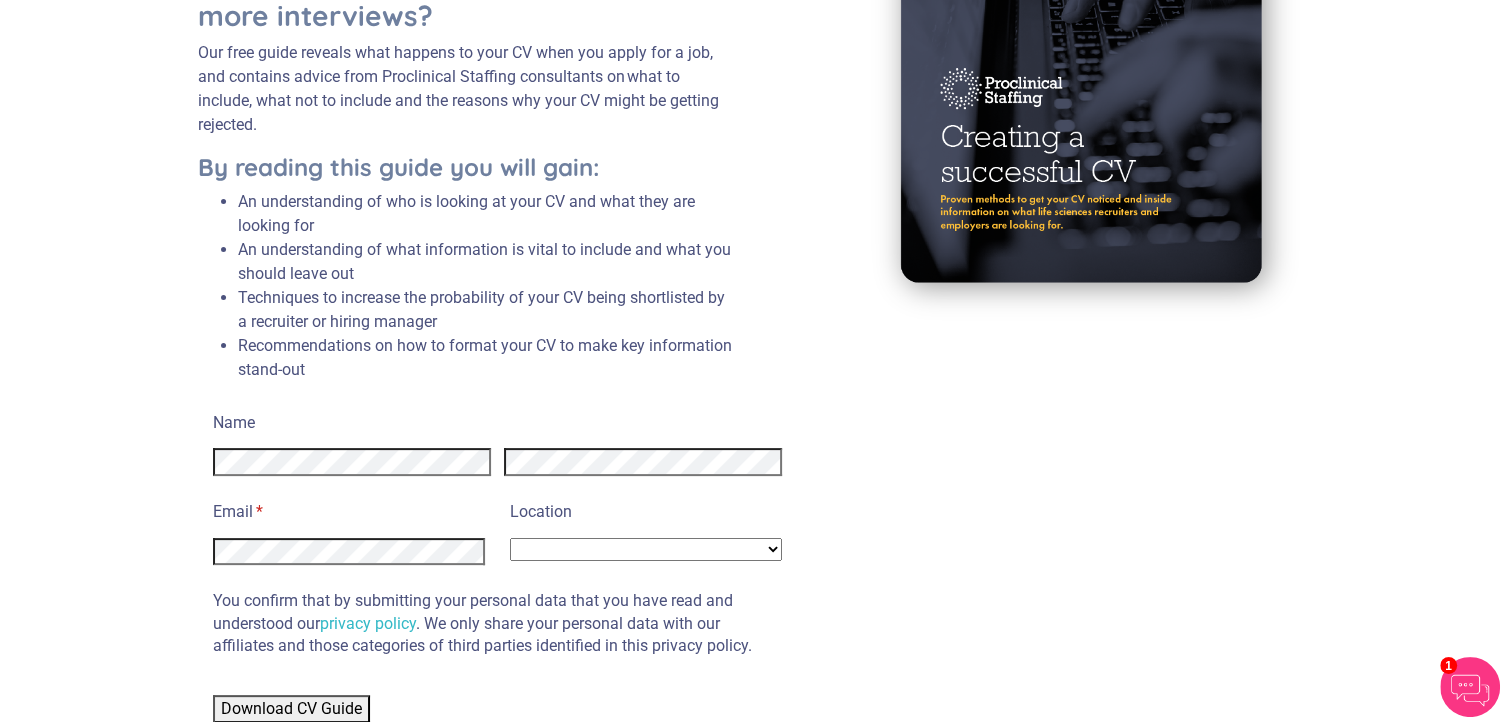 select on "United States" 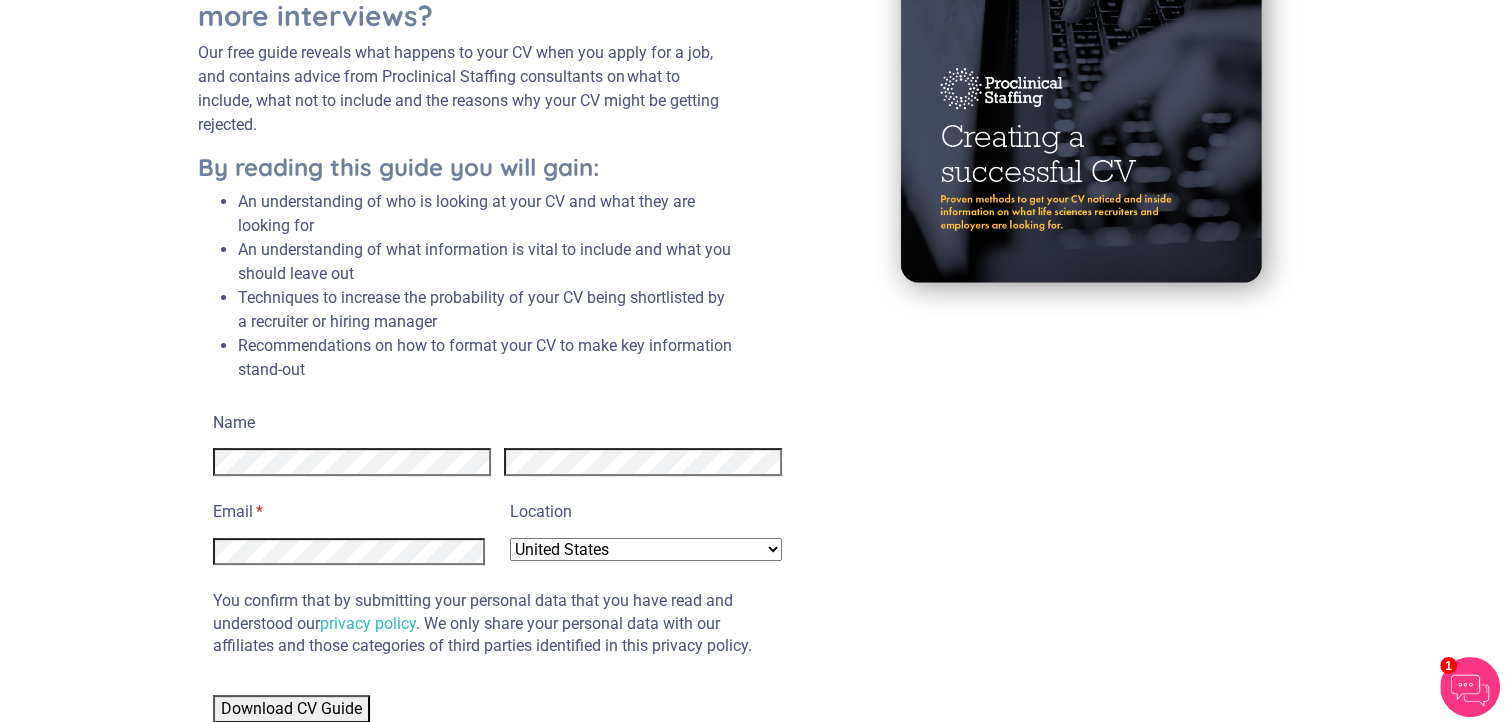 click on "Afghanistan Albania Algeria American Samoa Andorra Angola Anguilla Antarctica Antigua and Barbuda Argentina Armenia Aruba Australia Austria Azerbaijan Bahamas Bahrain Bangladesh Barbados Belarus Belgium Belize Benin Bermuda Bhutan Bolivia Bosnia and Herzegovina Botswana Brazil Brunei Darussalam Bulgaria Burkina Faso Burundi Cambodia Cameroon Canada Cape Verde Cayman Islands Central African Republic Chad Chile China Christmas Island Cocos (Keeling) Islands Colombia Comoros Congo, Republic of the (Brazzaville) Cook Islands Costa Rica Croatia Cuba Cyprus Czech Republic Democratic Republic of the Congo (Kinshasa) Denmark Djibouti Dominica Dominican Republic East Timor (Timor-Leste) Ecuador Egypt El Salvador Equatorial Guinea Eritrea Estonia Ethiopia Falkland Islands Faroe Islands Fiji Finland France French Guiana French Polynesia French Southern Territories Gabon Gambia Georgia Germany Ghana Gibraltar Great Britain Greece Greenland Grenada Guadeloupe Guam Guatemala Guinea Guinea-Bissau Guyana Haiti Holy See" at bounding box center [646, 549] 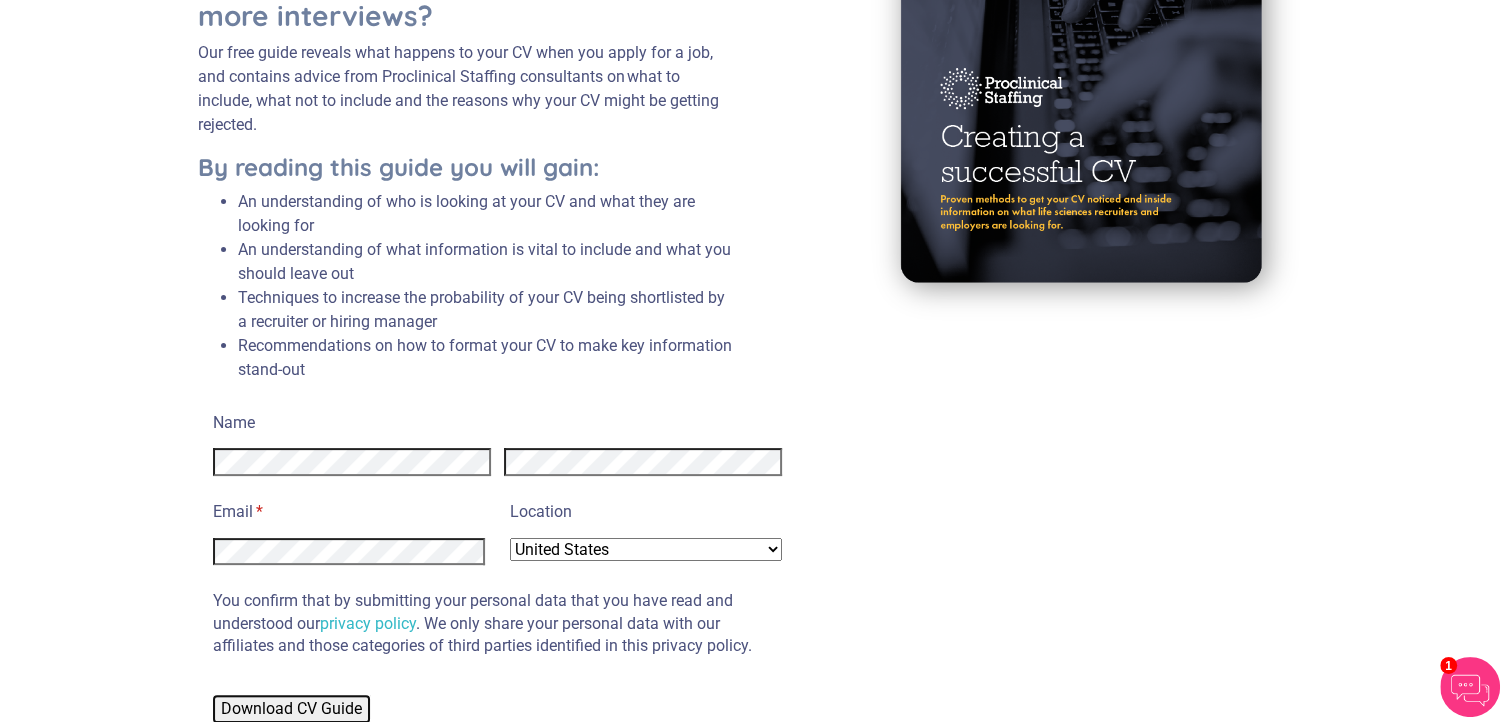 click on "Download CV Guide" at bounding box center (291, 708) 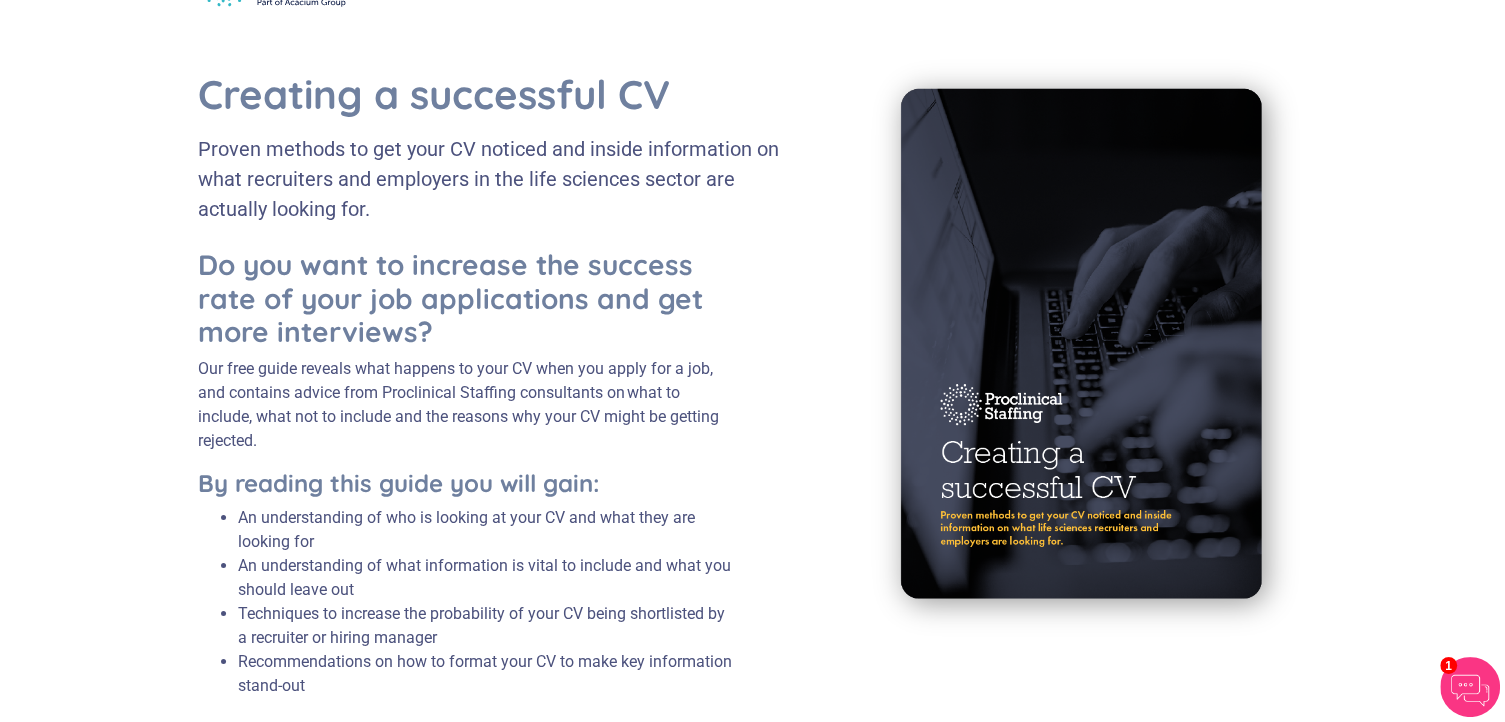 scroll, scrollTop: 80, scrollLeft: 0, axis: vertical 